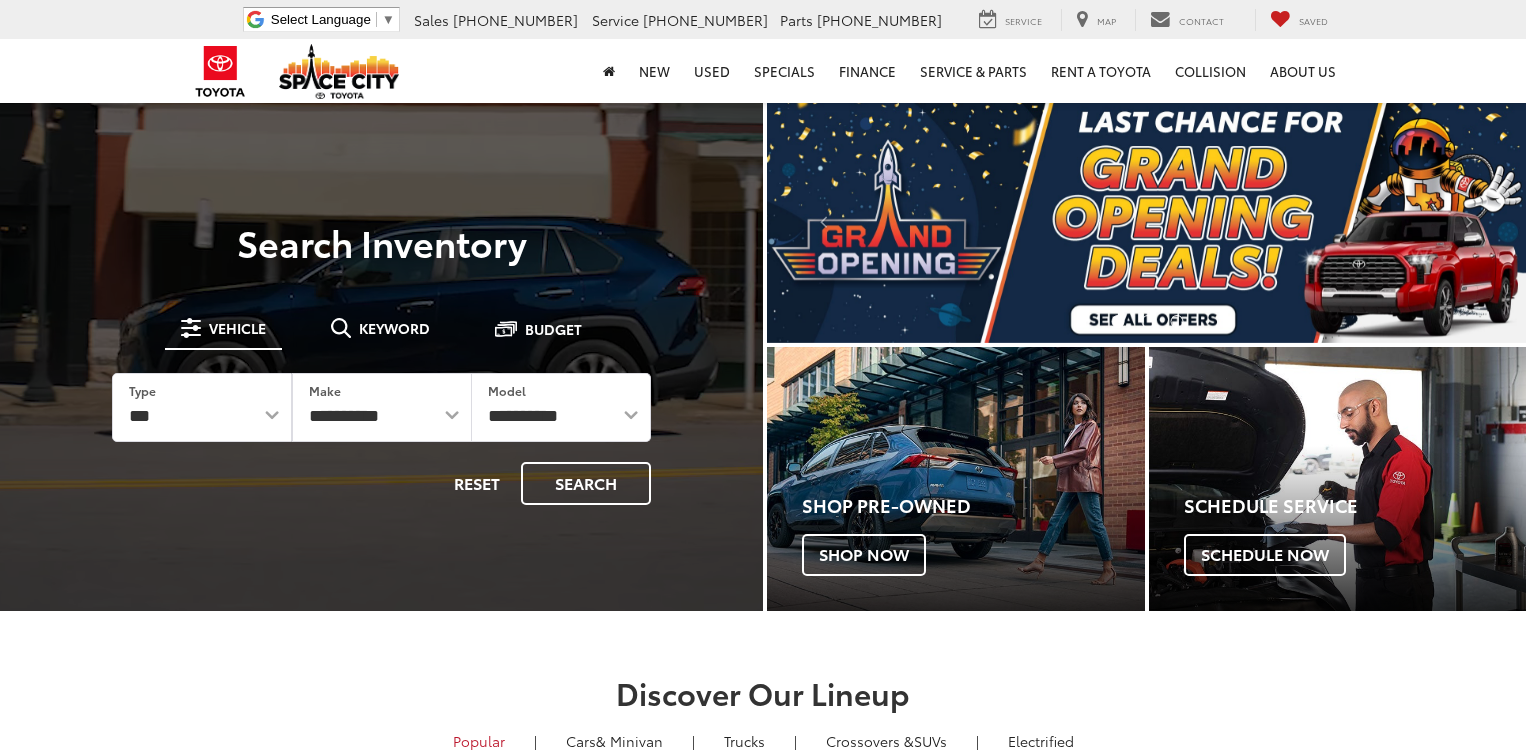 scroll, scrollTop: 0, scrollLeft: 0, axis: both 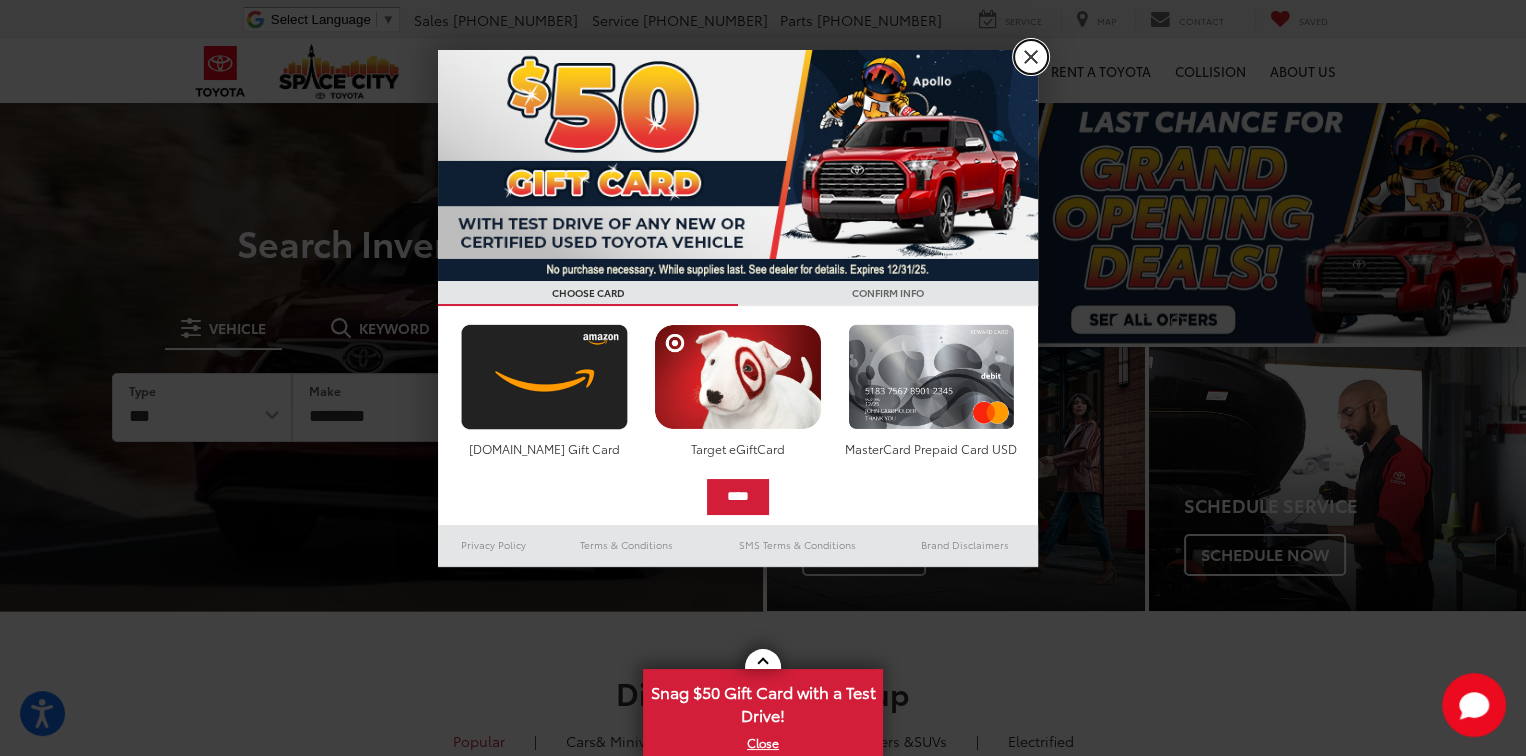 click on "X" at bounding box center [1031, 57] 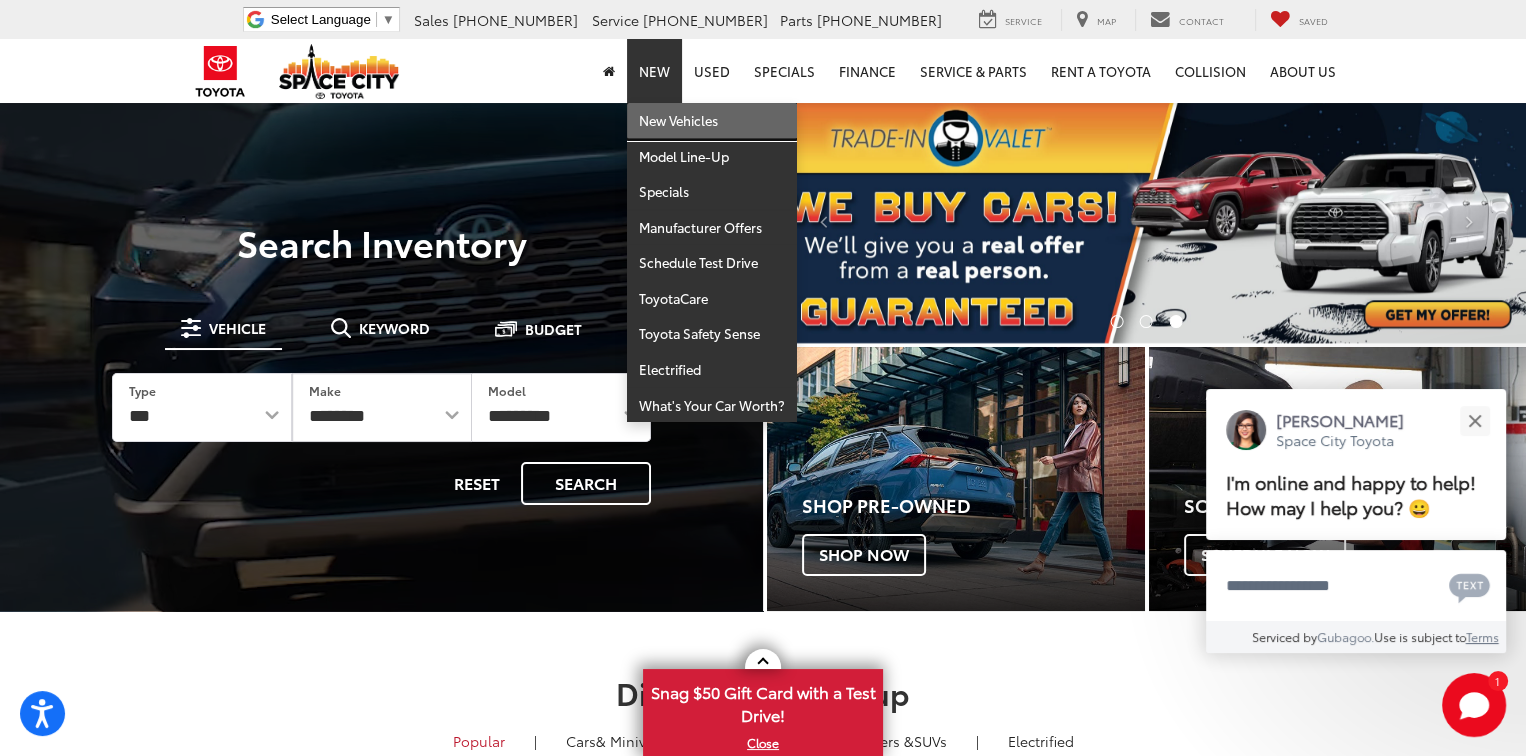 click on "New Vehicles" at bounding box center [712, 121] 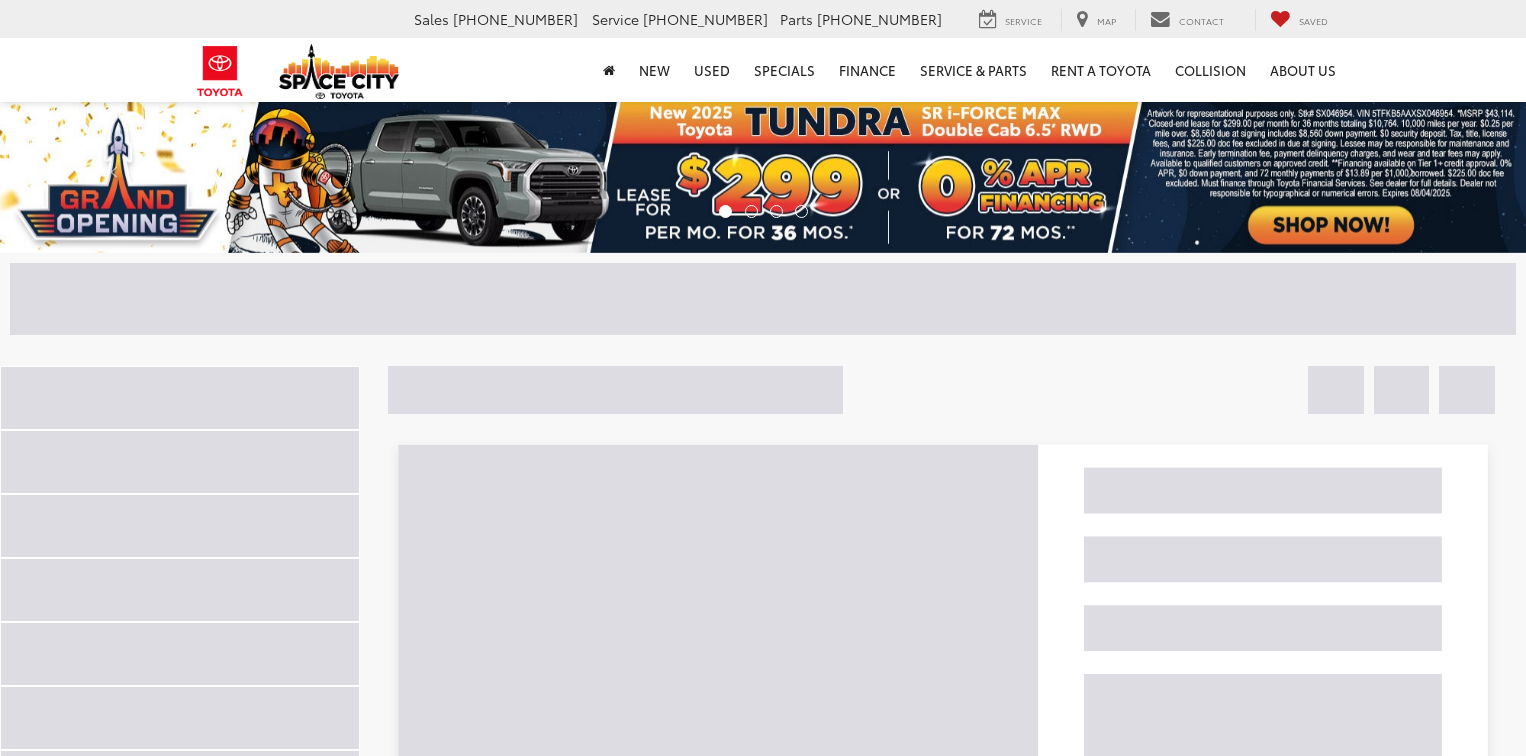 scroll, scrollTop: 0, scrollLeft: 0, axis: both 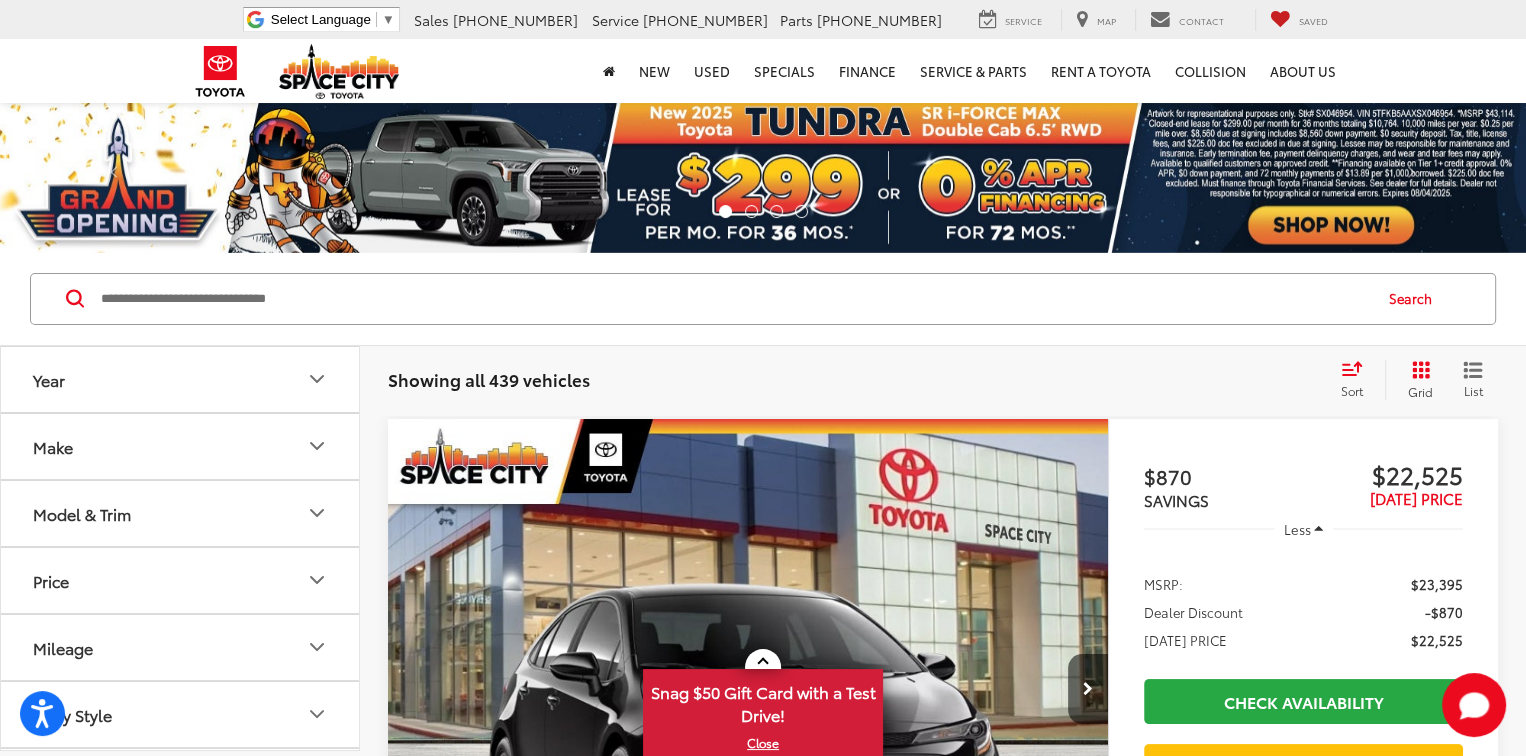 click 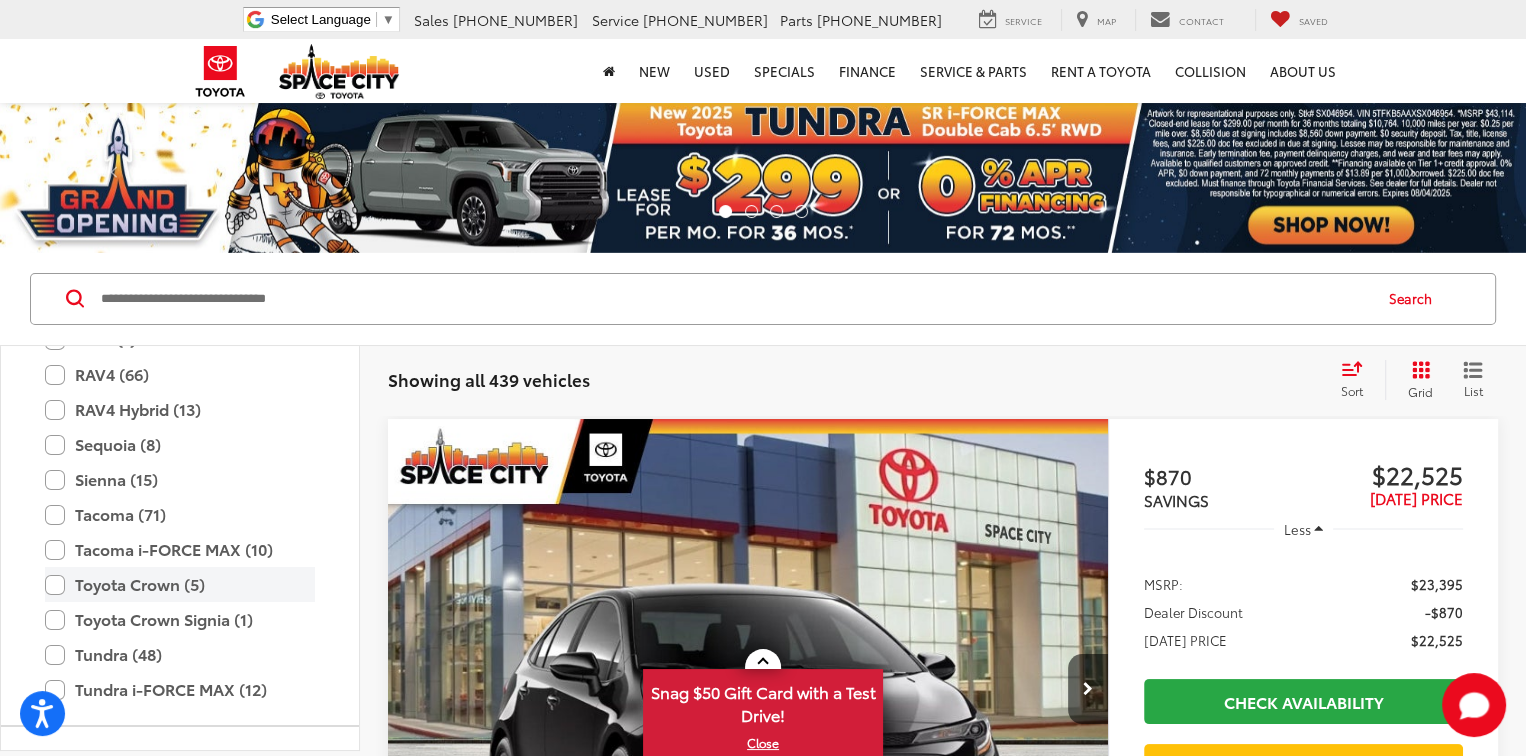 scroll, scrollTop: 800, scrollLeft: 0, axis: vertical 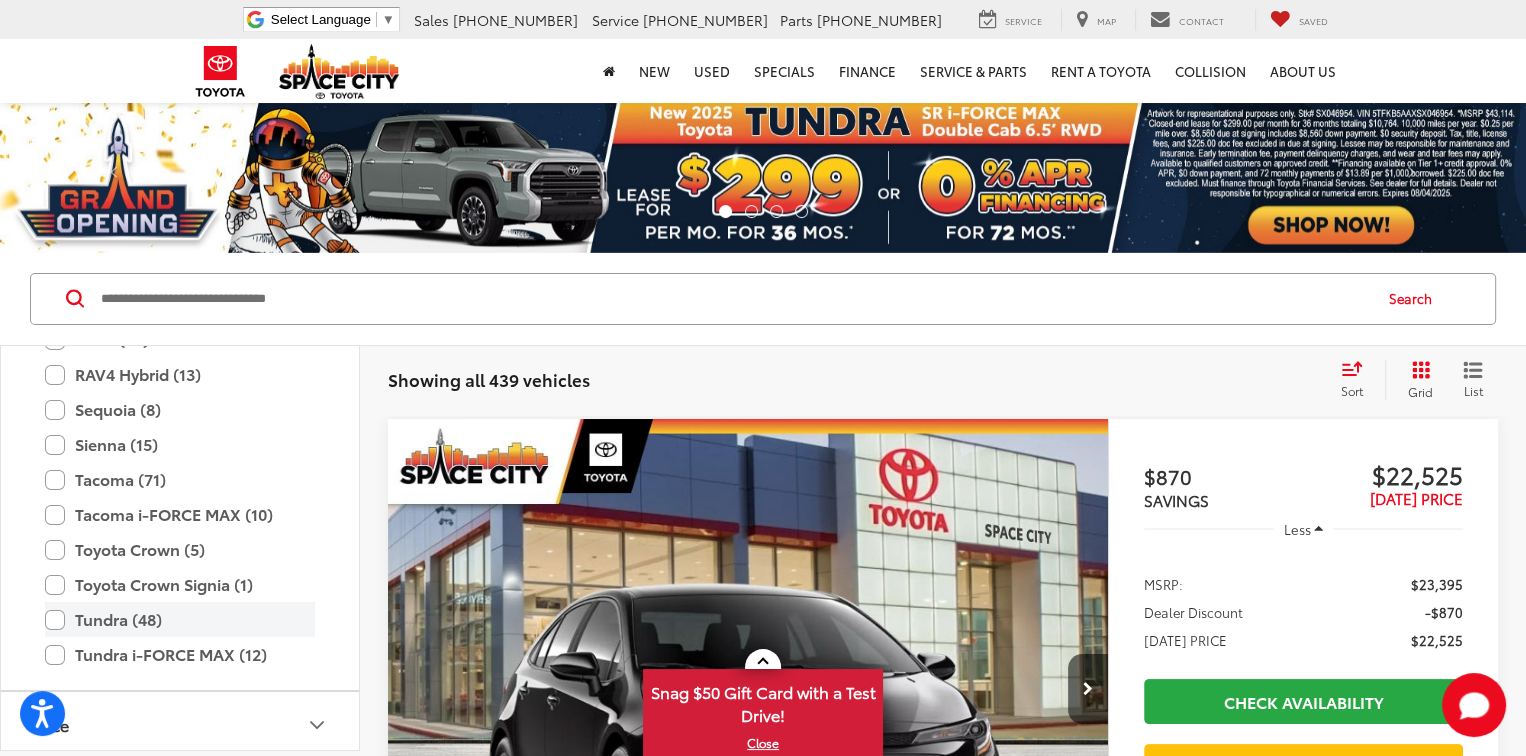 click on "Tundra (48)" at bounding box center [180, 619] 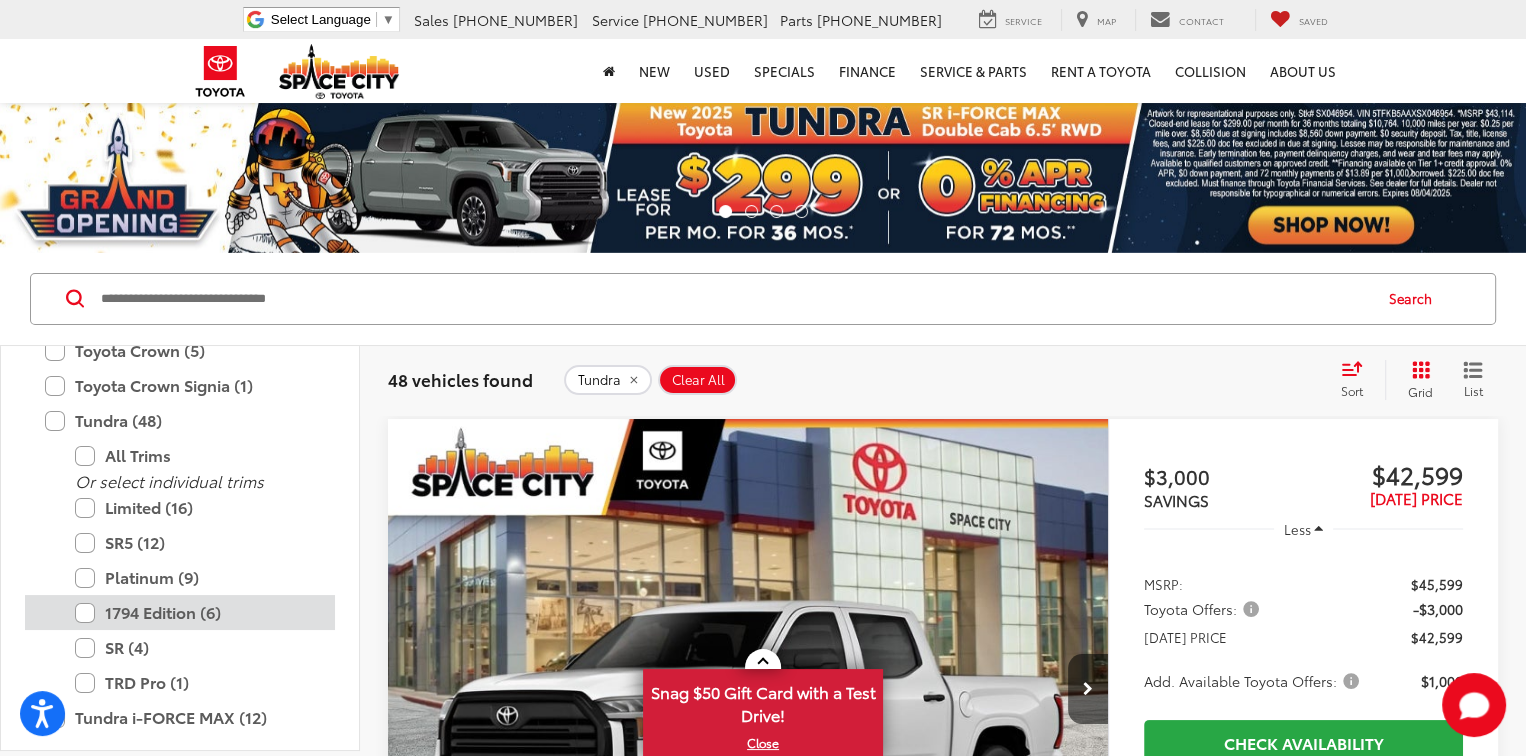 scroll, scrollTop: 1000, scrollLeft: 0, axis: vertical 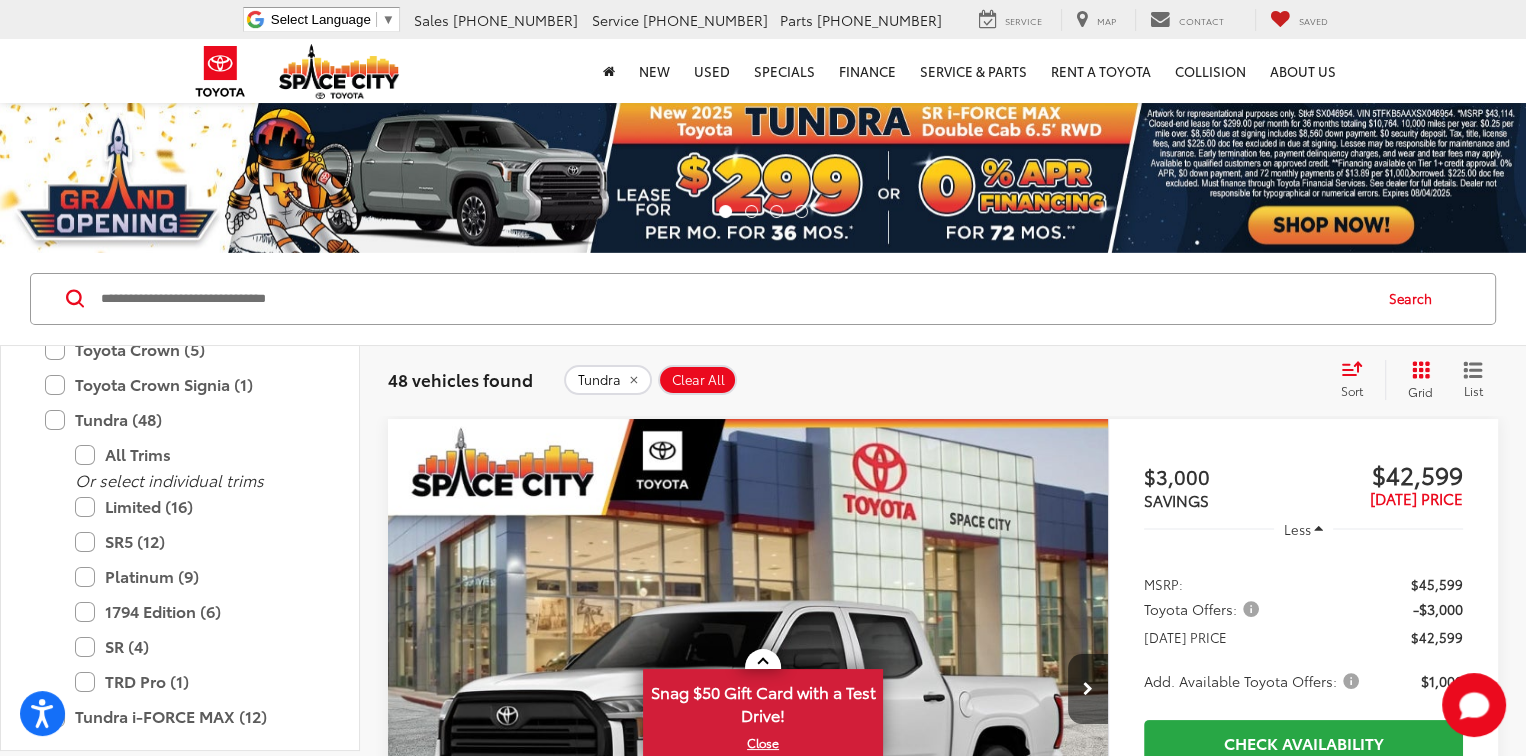 click on "48 vehicles found Tundra Clear All + 0 test Sort Price:  High to Low Price:  Low to High Year:  High to Low Year:  Low to High Distance:  Near to Far Distance:  Far to Near Featured Vehicles Grid List" at bounding box center [943, 380] 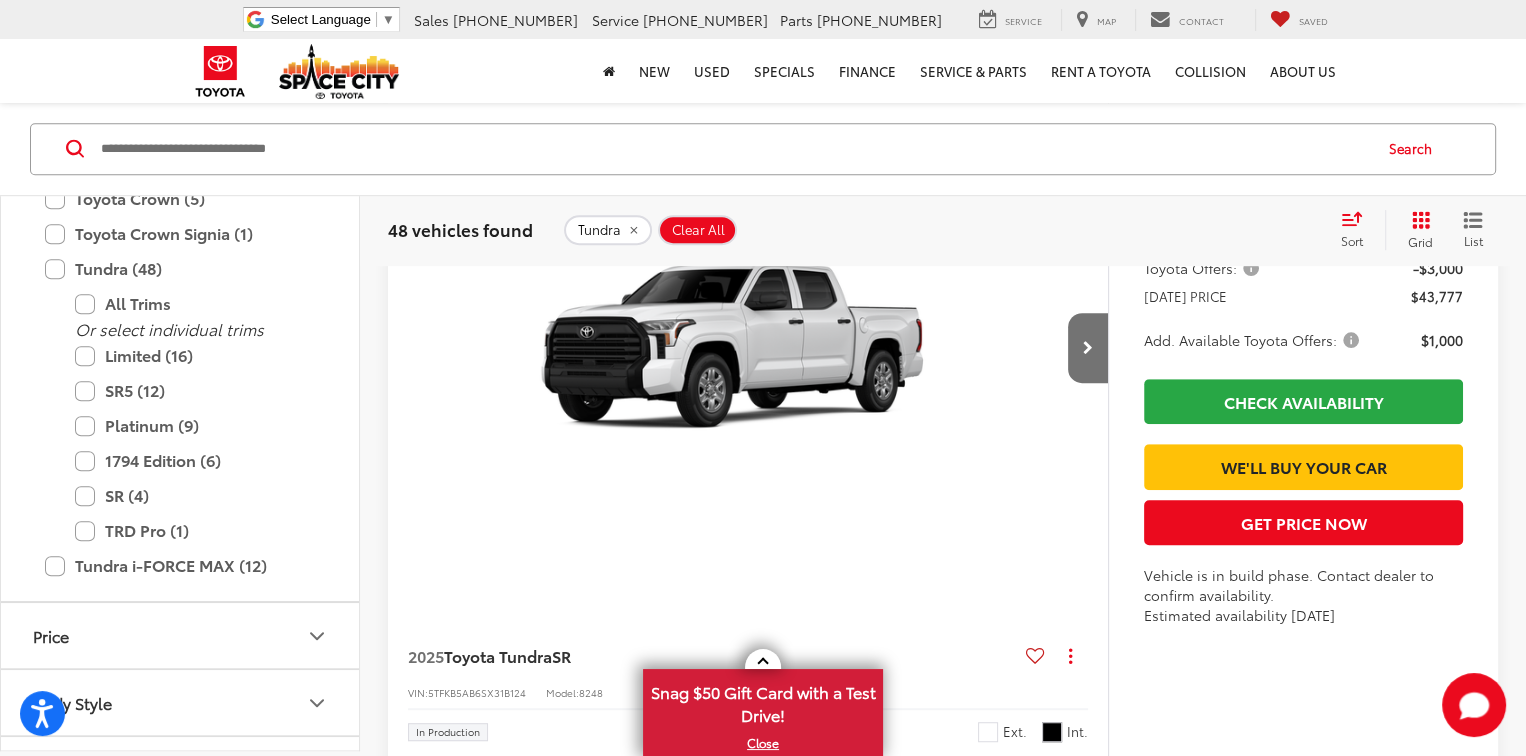 scroll, scrollTop: 1200, scrollLeft: 0, axis: vertical 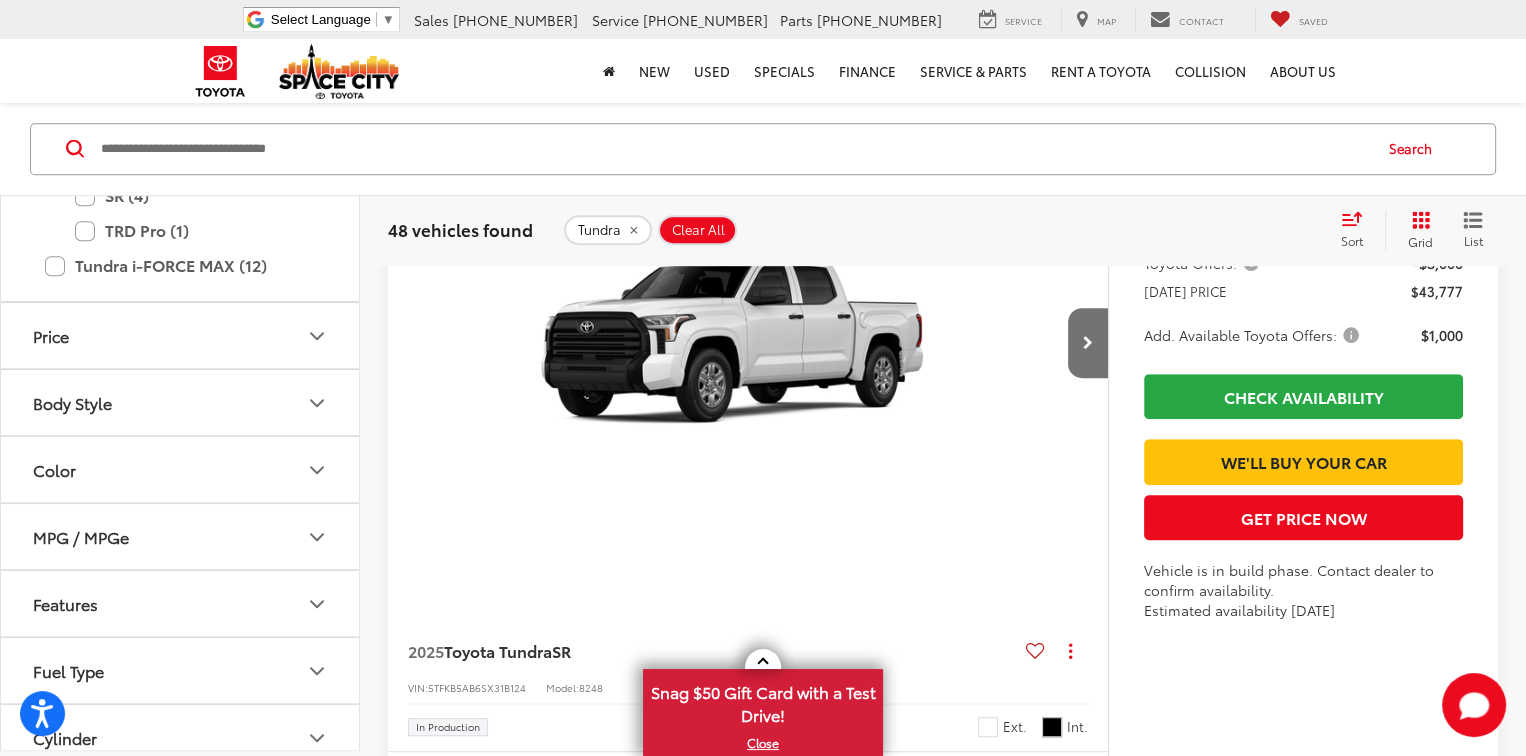 click 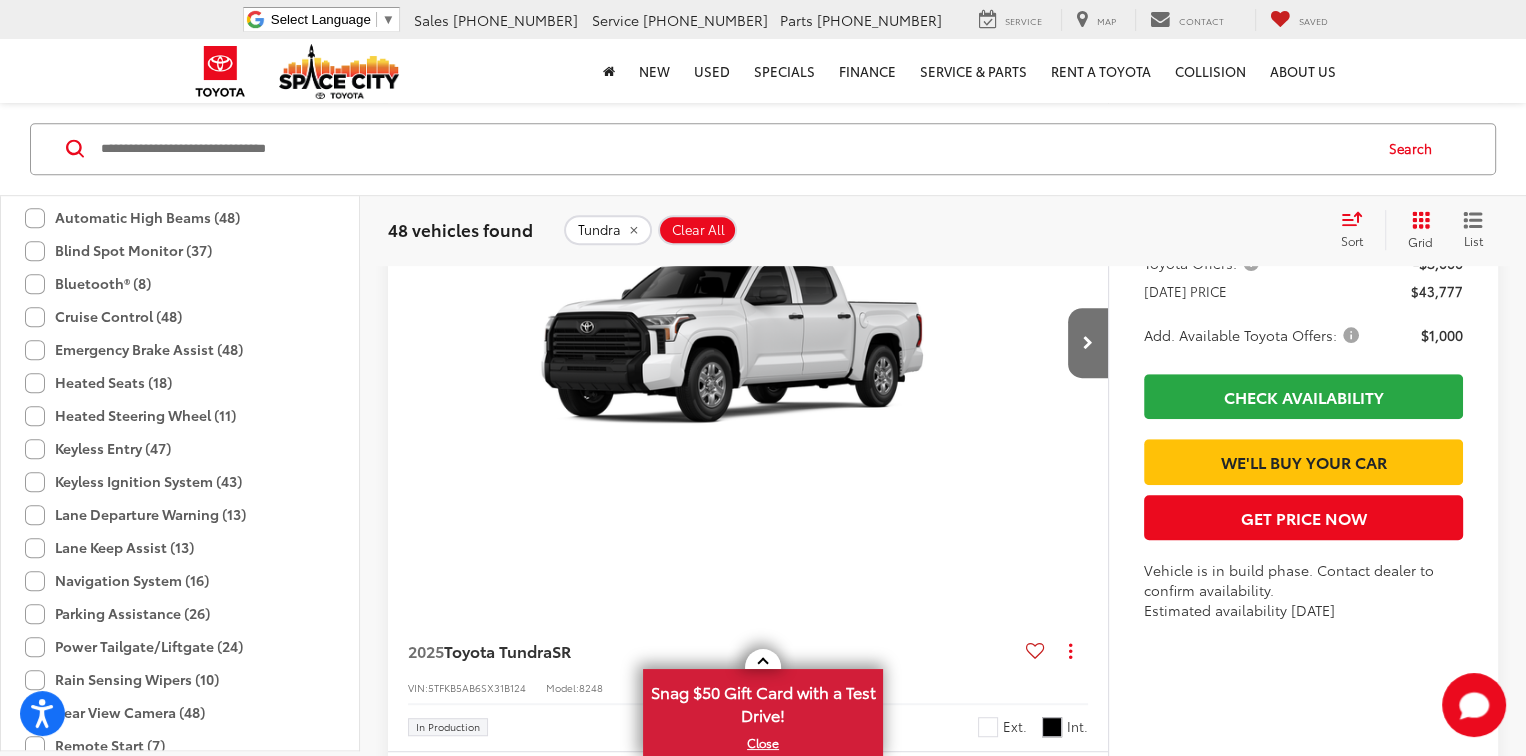scroll, scrollTop: 2000, scrollLeft: 0, axis: vertical 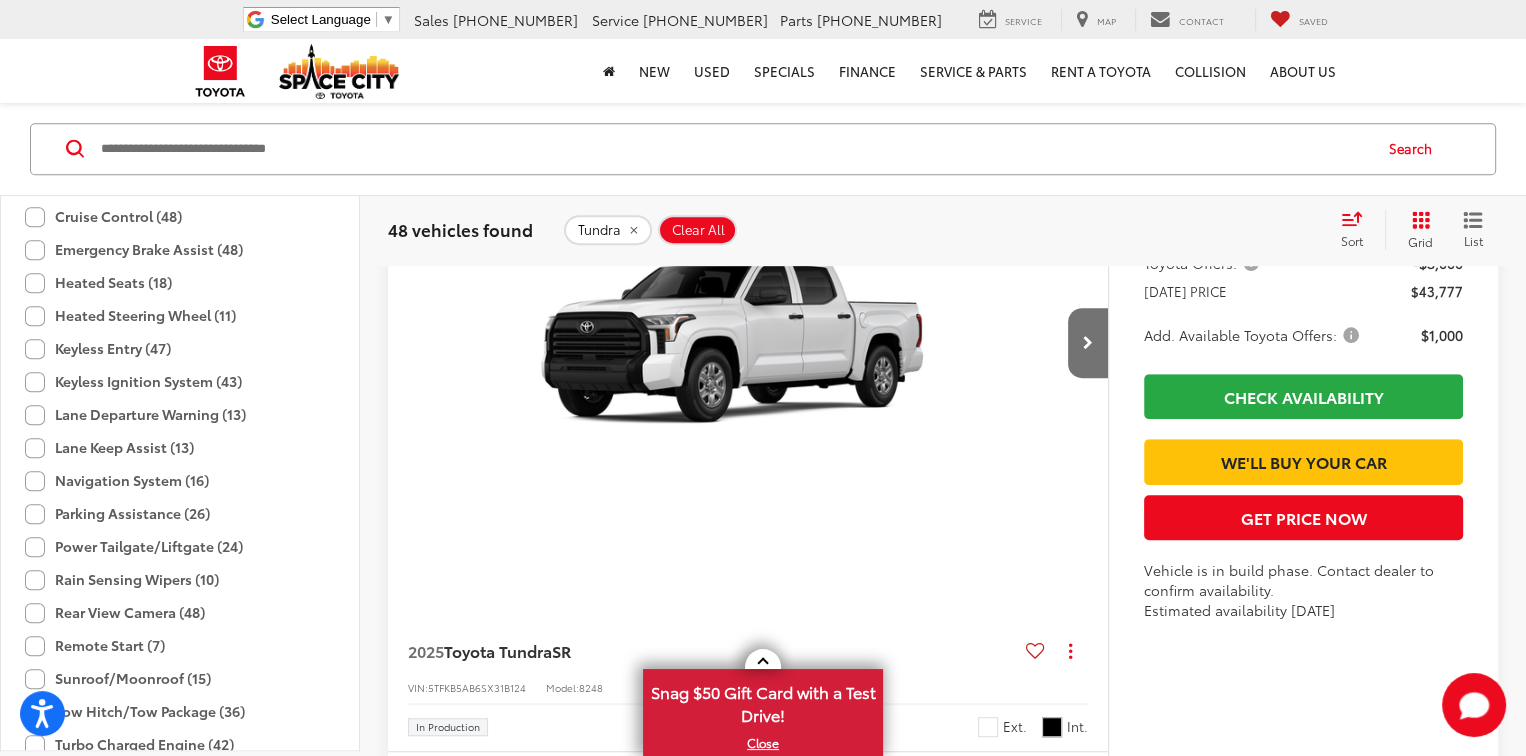 click on "Parking Assistance (26)" 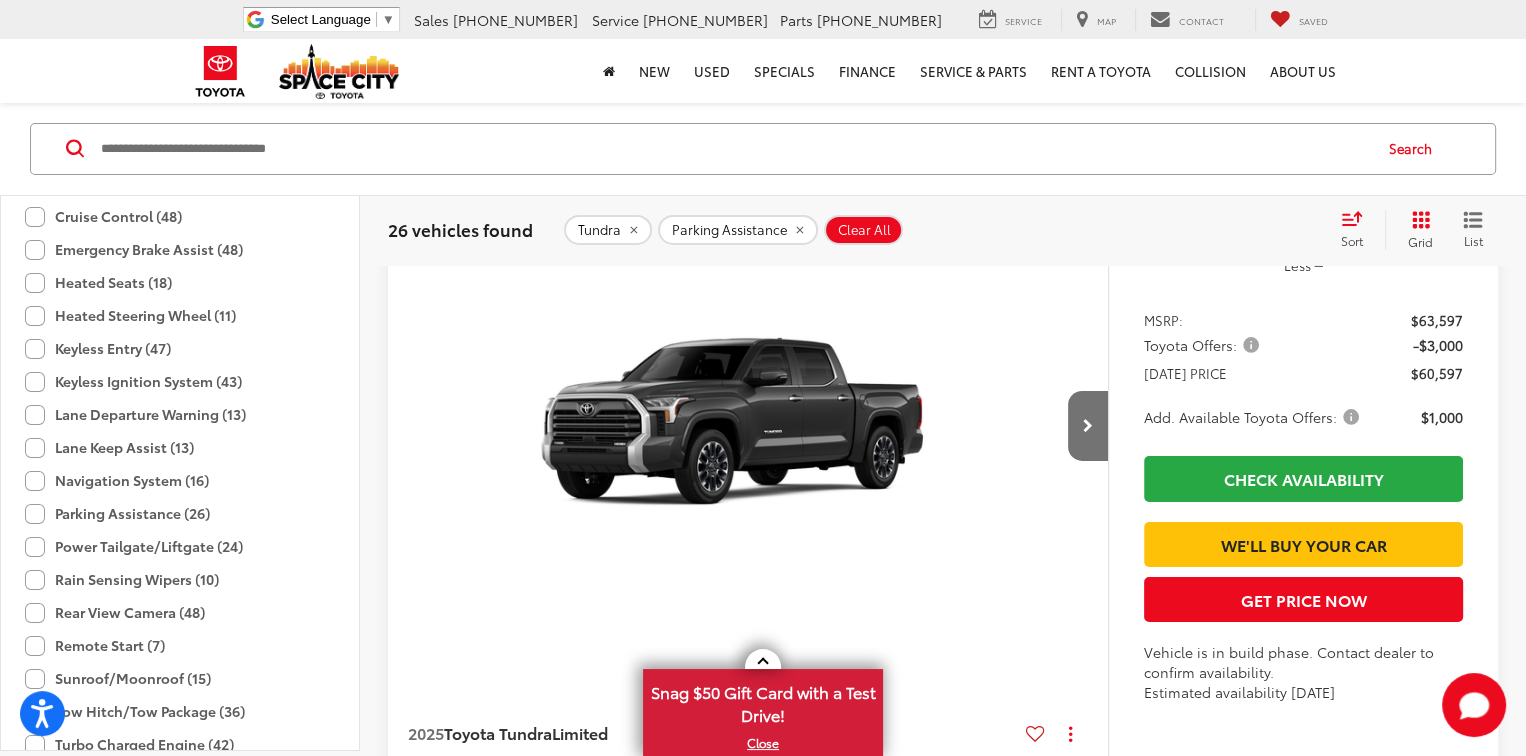 scroll, scrollTop: 7250, scrollLeft: 0, axis: vertical 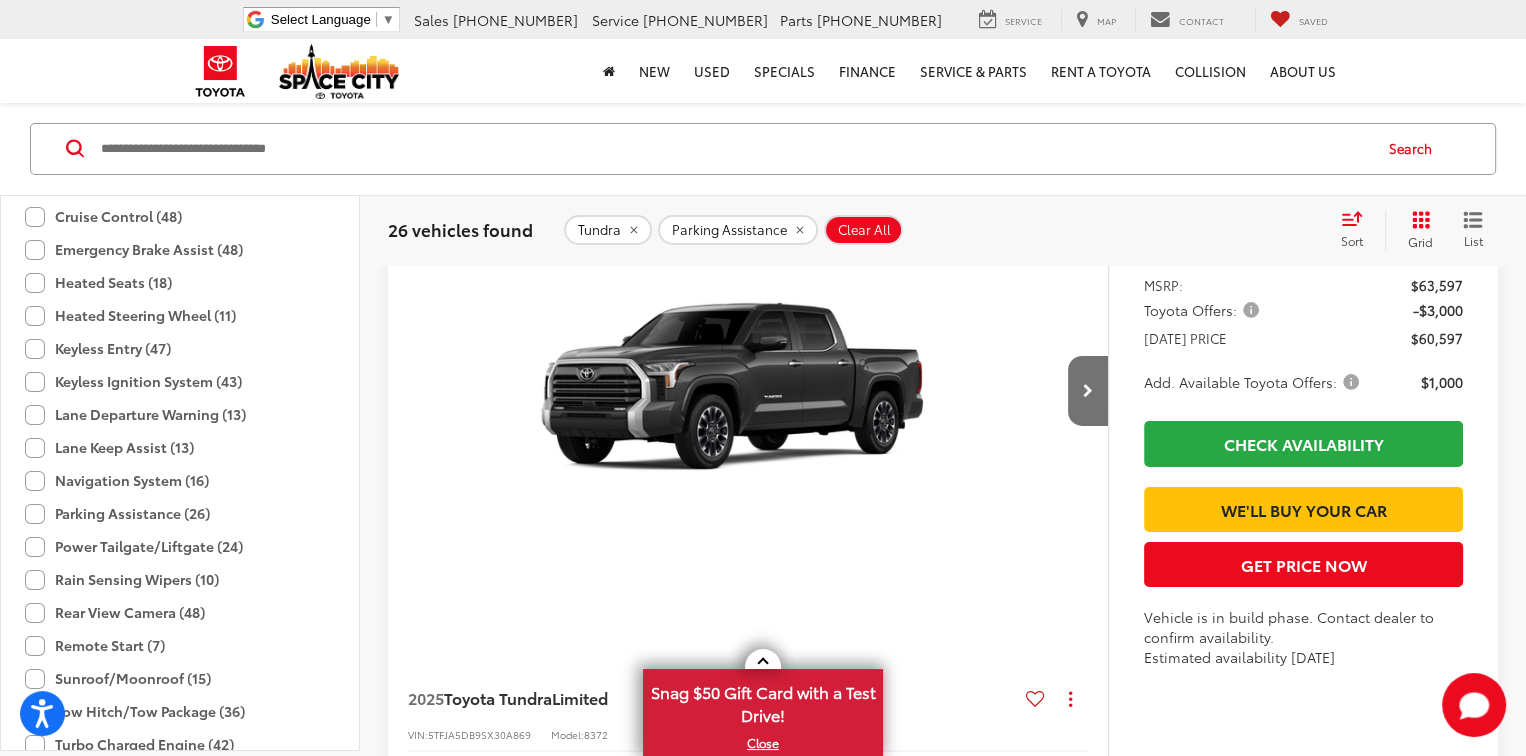 click at bounding box center [747, 1552] 